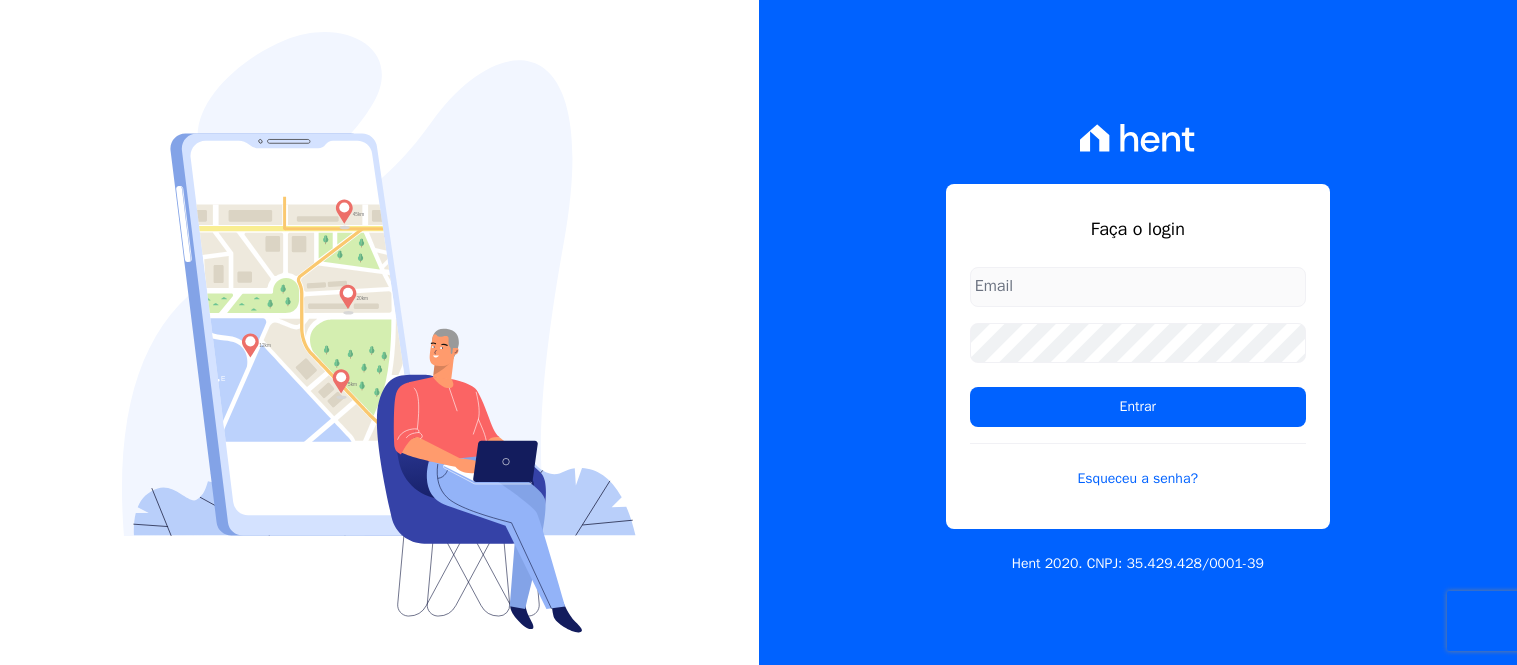 scroll, scrollTop: 0, scrollLeft: 0, axis: both 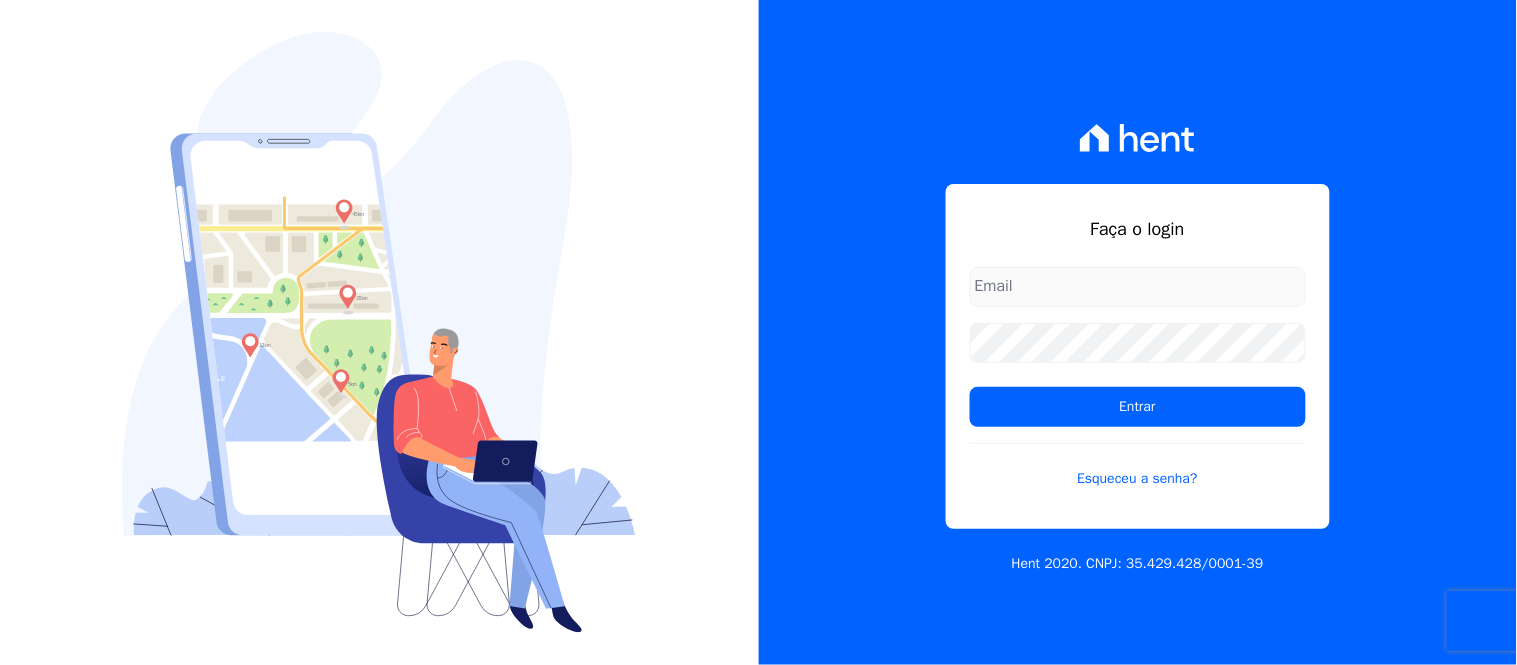 click at bounding box center (1138, 287) 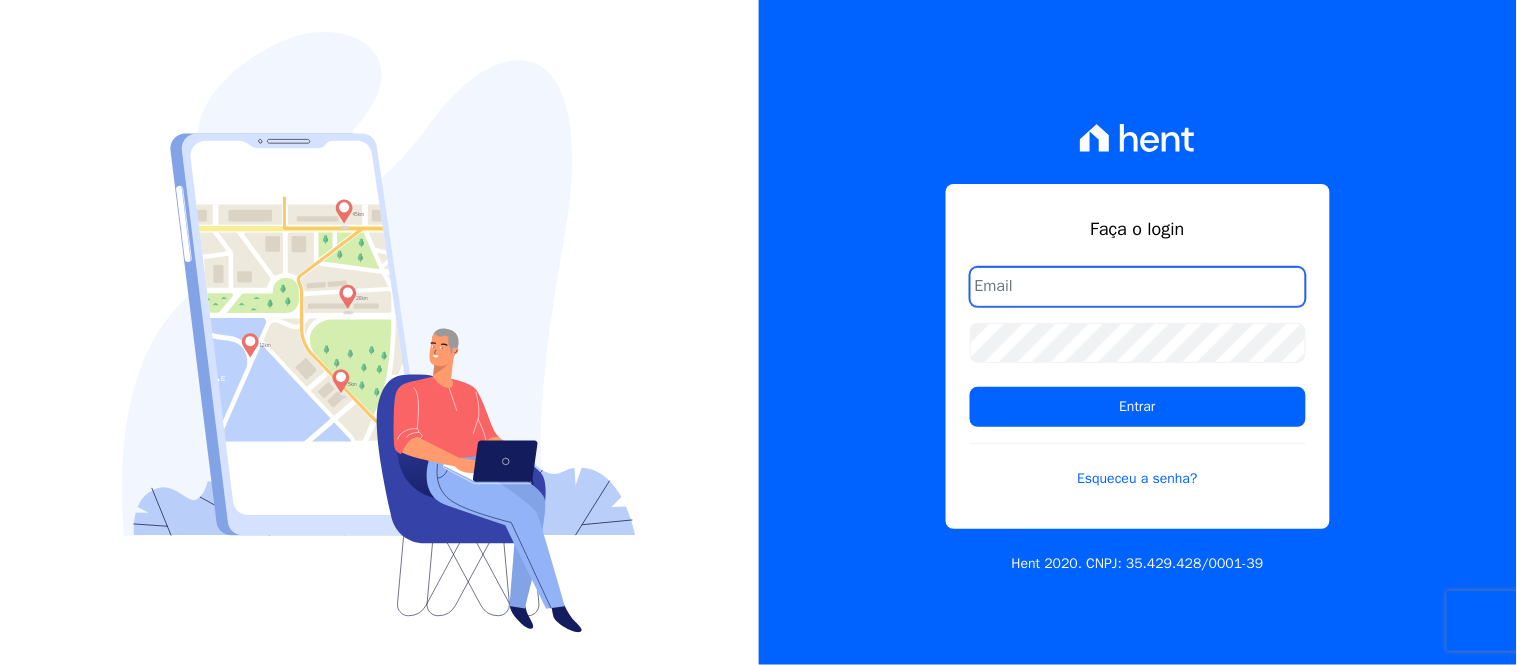 type on "[EMAIL]" 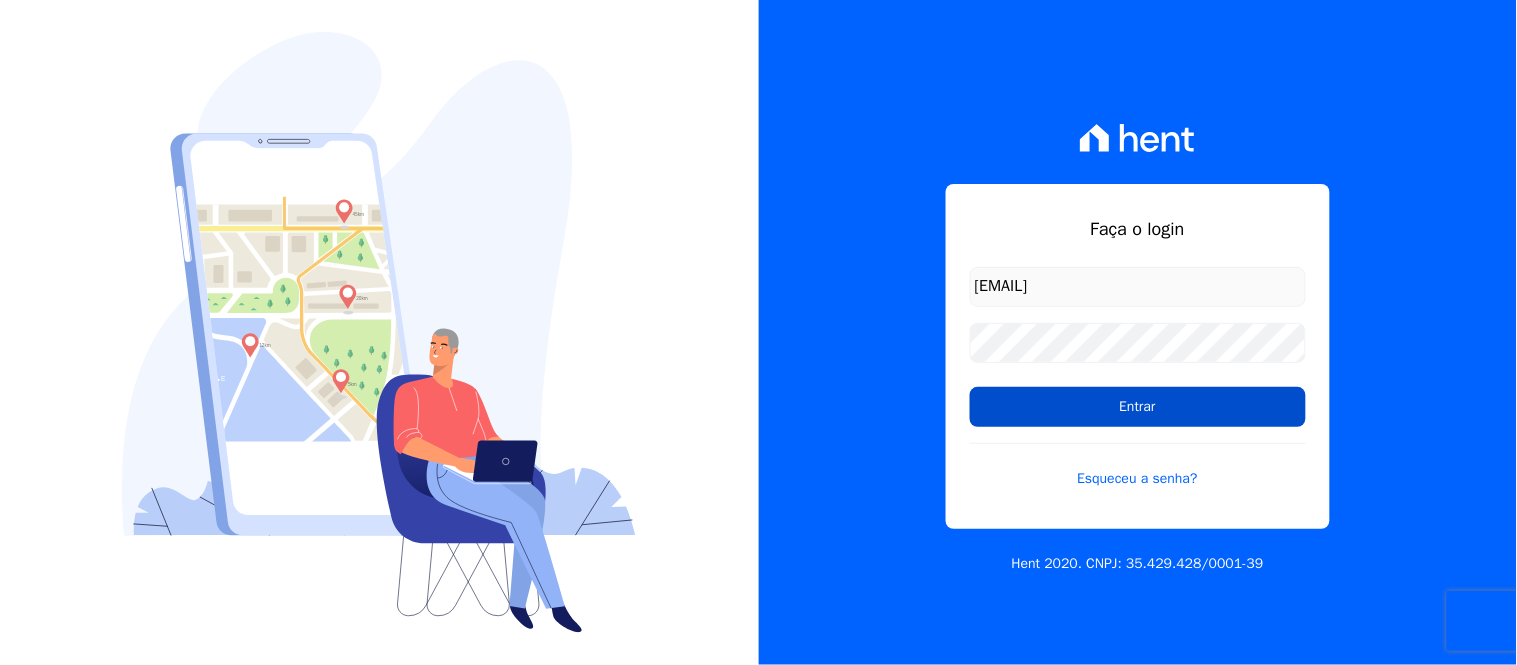 click on "Entrar" at bounding box center [1138, 407] 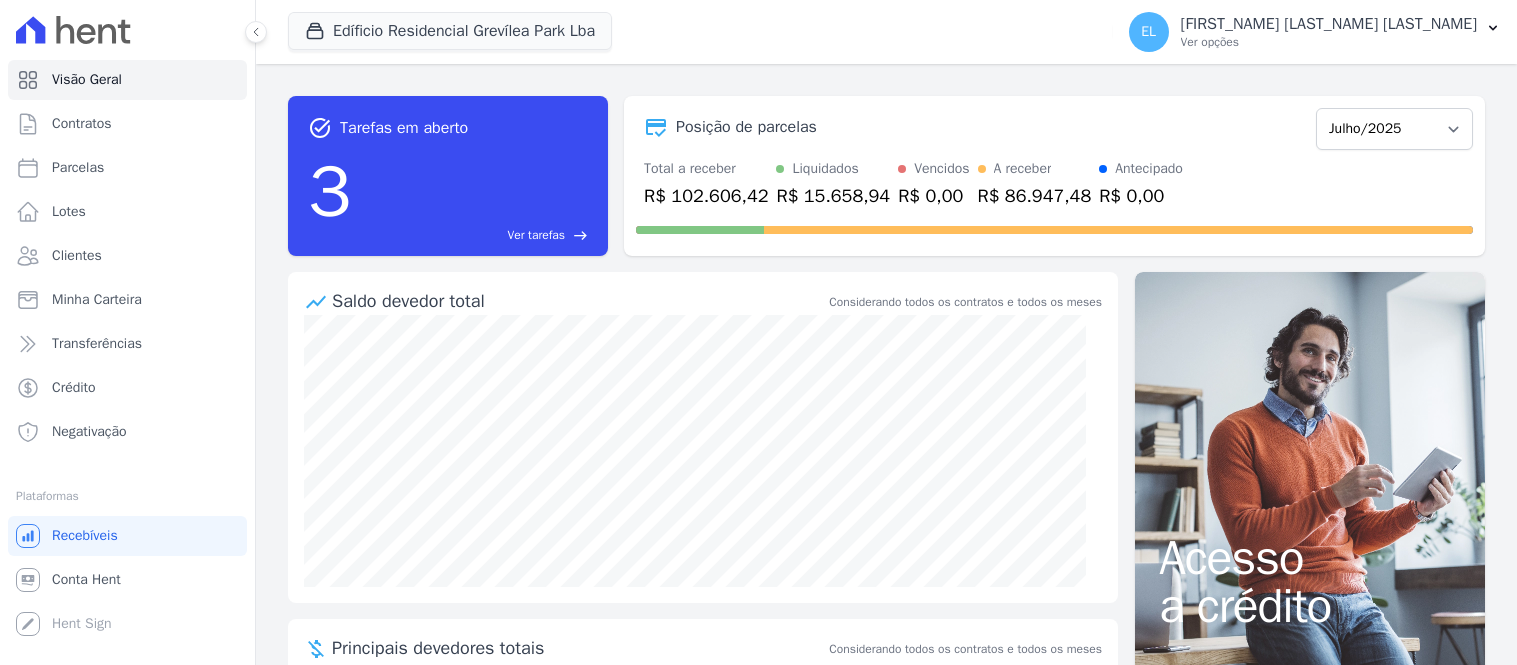 scroll, scrollTop: 0, scrollLeft: 0, axis: both 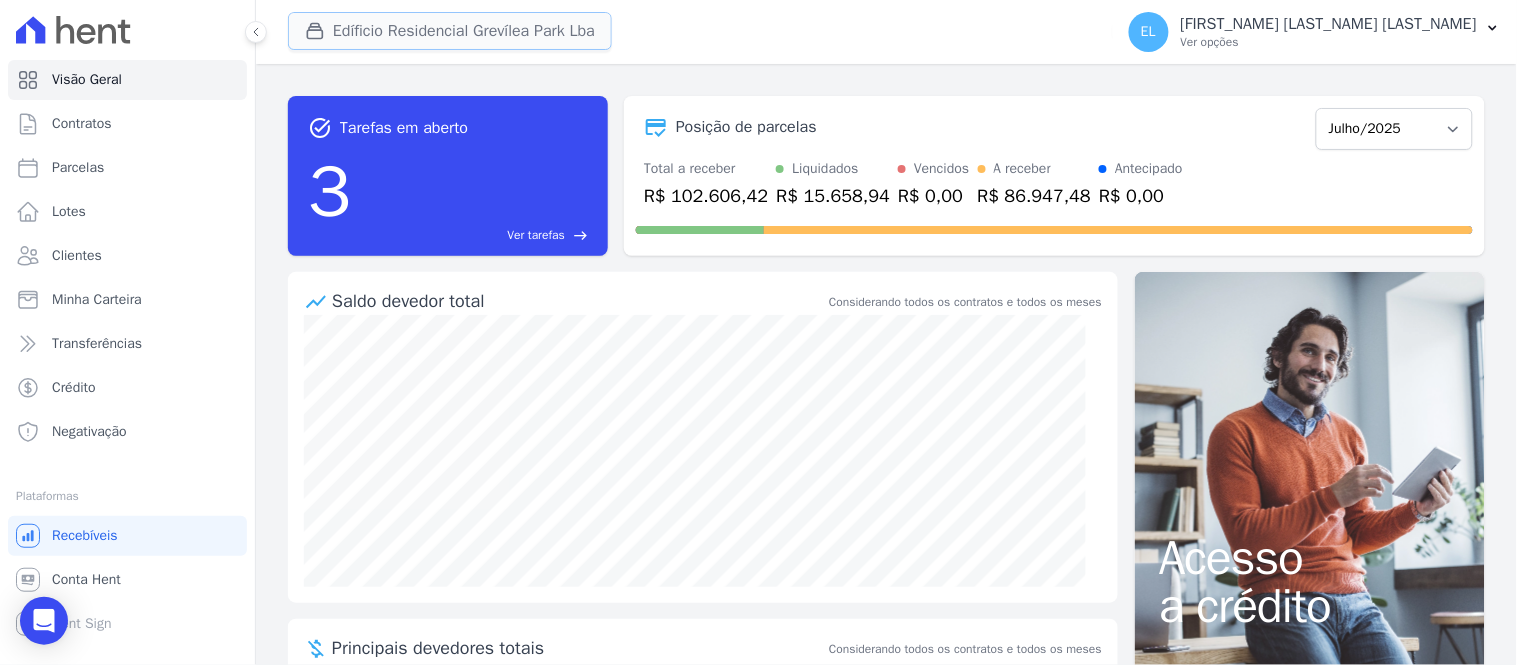 click on "Edíficio Residencial Grevílea Park   Lba" at bounding box center [450, 31] 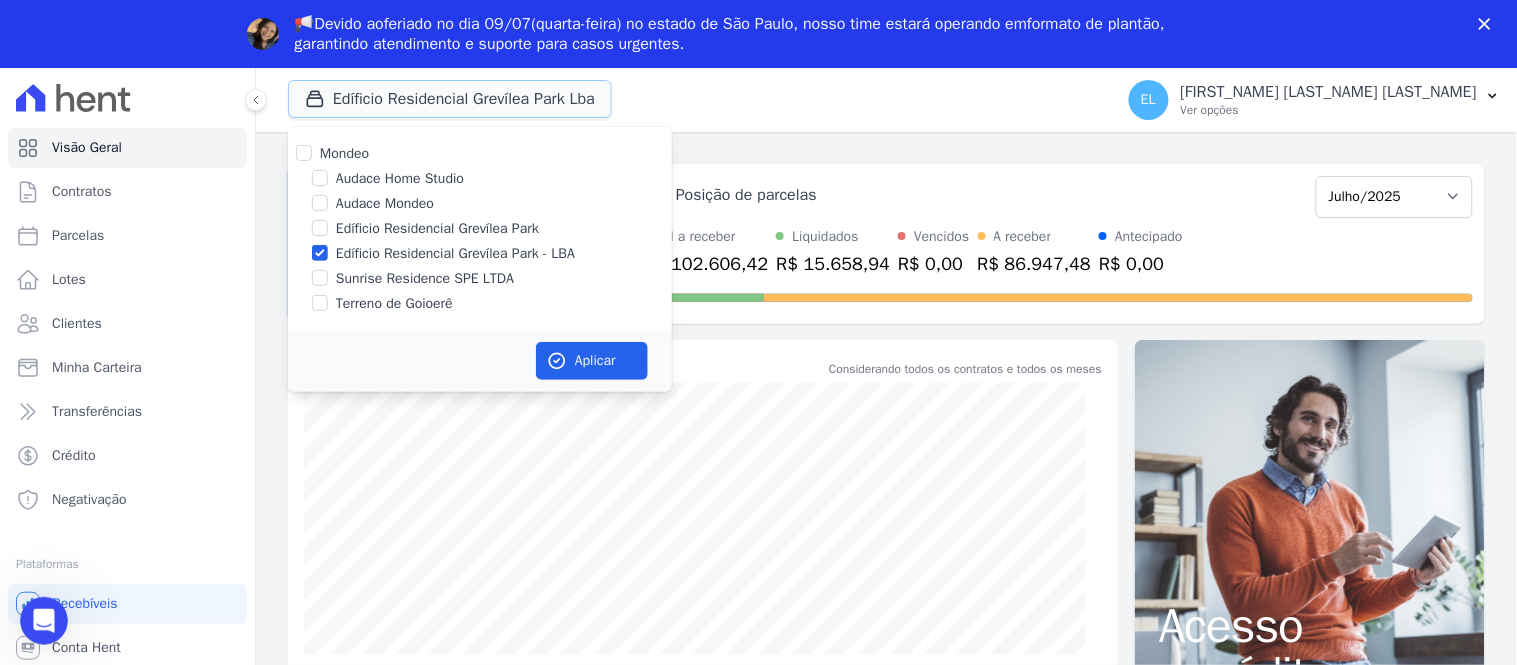 scroll, scrollTop: 0, scrollLeft: 0, axis: both 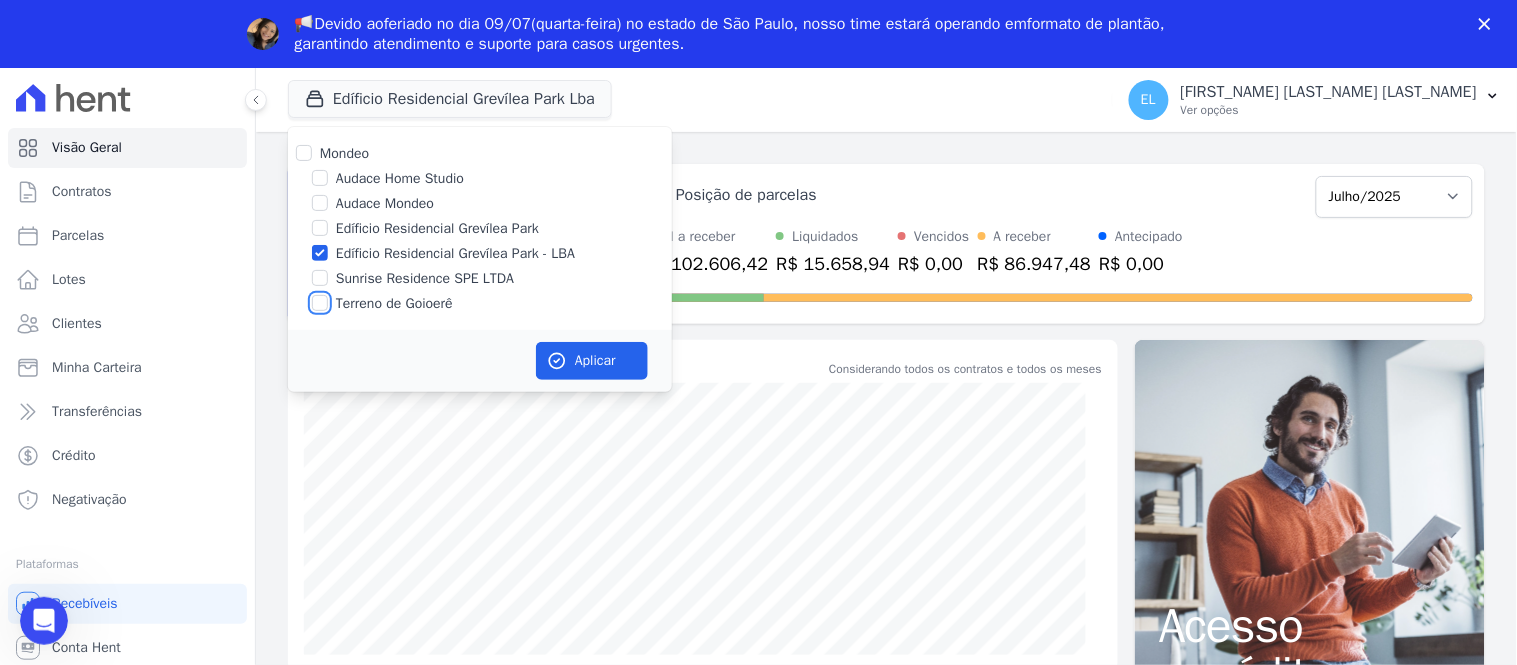 click on "Terreno de Goioerê" at bounding box center [320, 303] 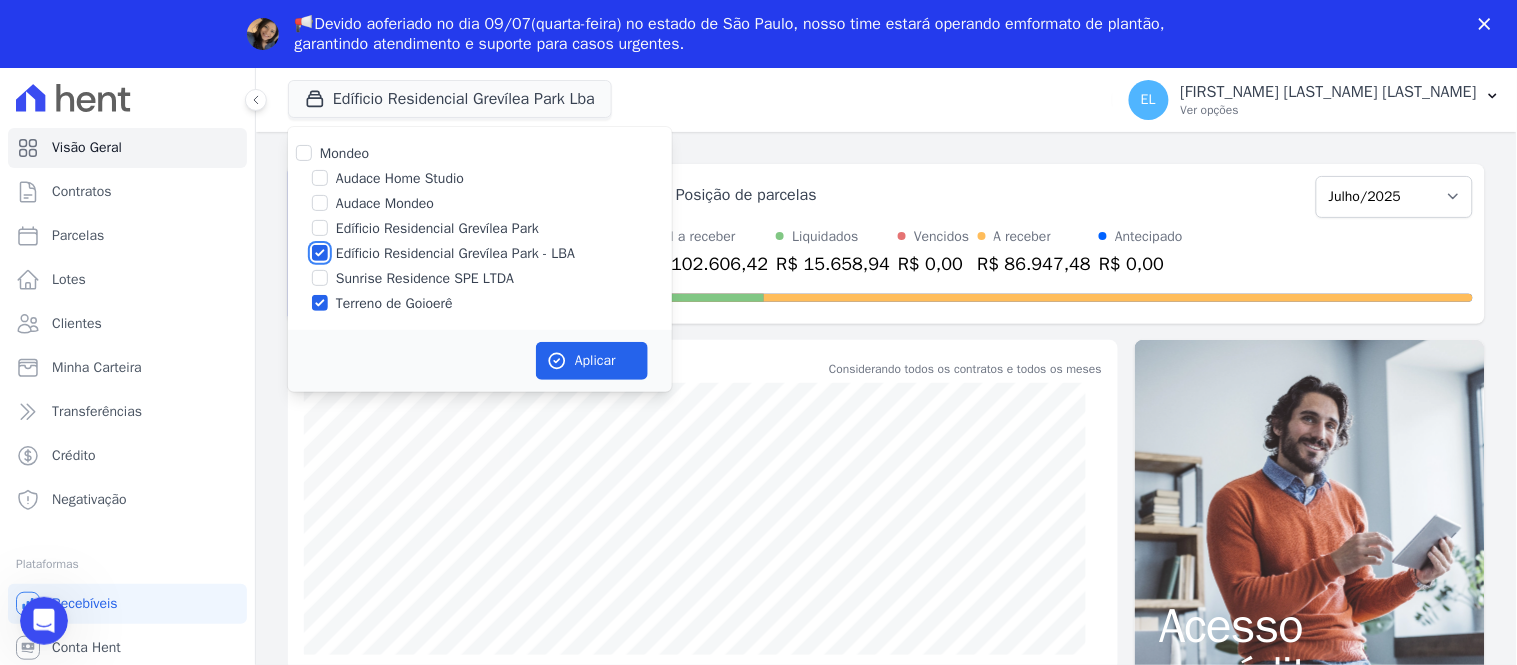 click on "Edíficio Residencial Grevílea Park - LBA" at bounding box center (320, 253) 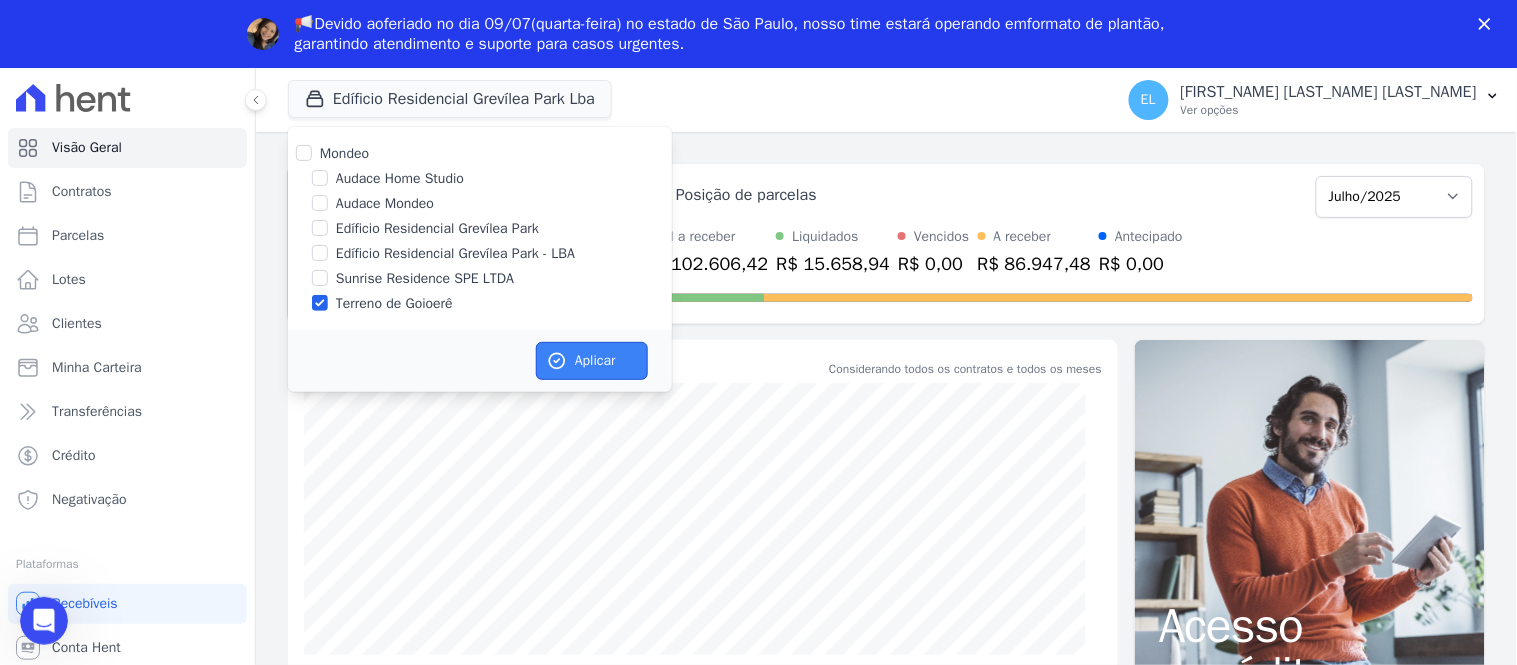 click on "Aplicar" at bounding box center (592, 361) 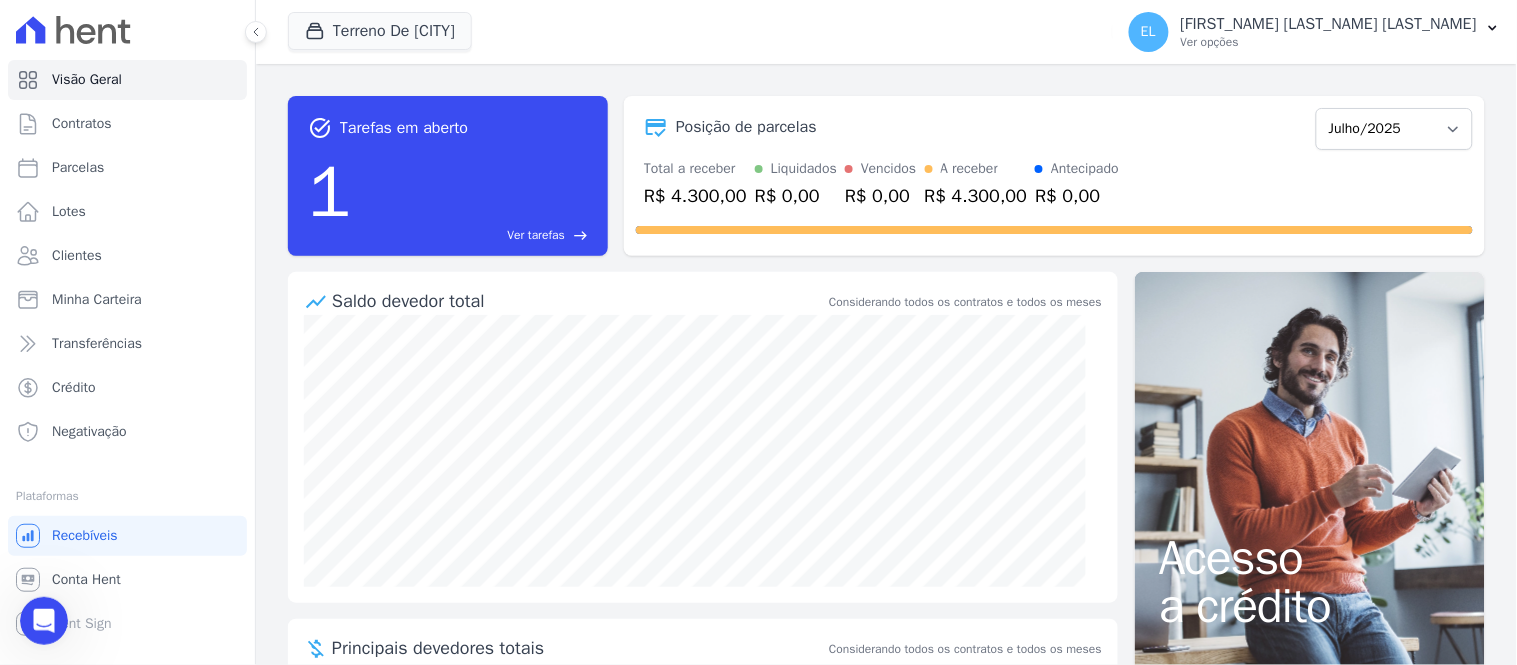 scroll, scrollTop: 0, scrollLeft: 0, axis: both 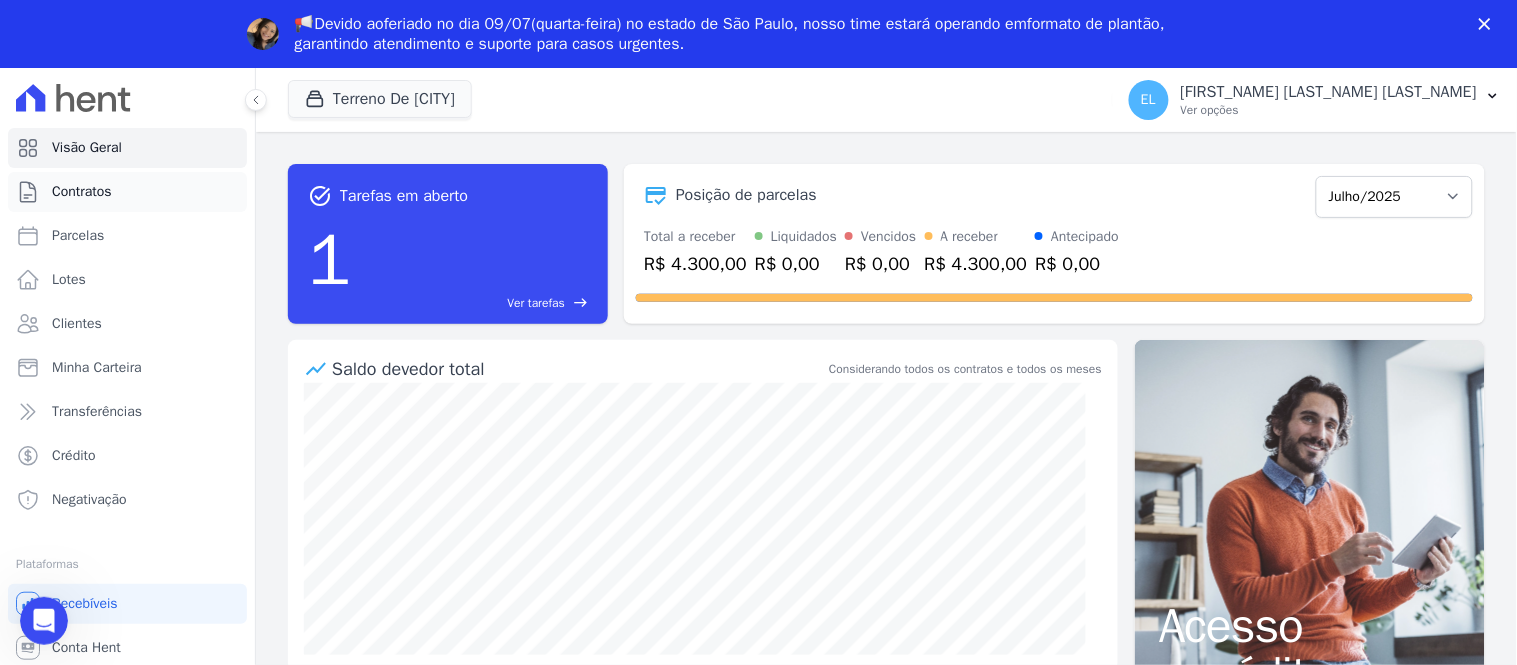 click on "Contratos" at bounding box center [82, 192] 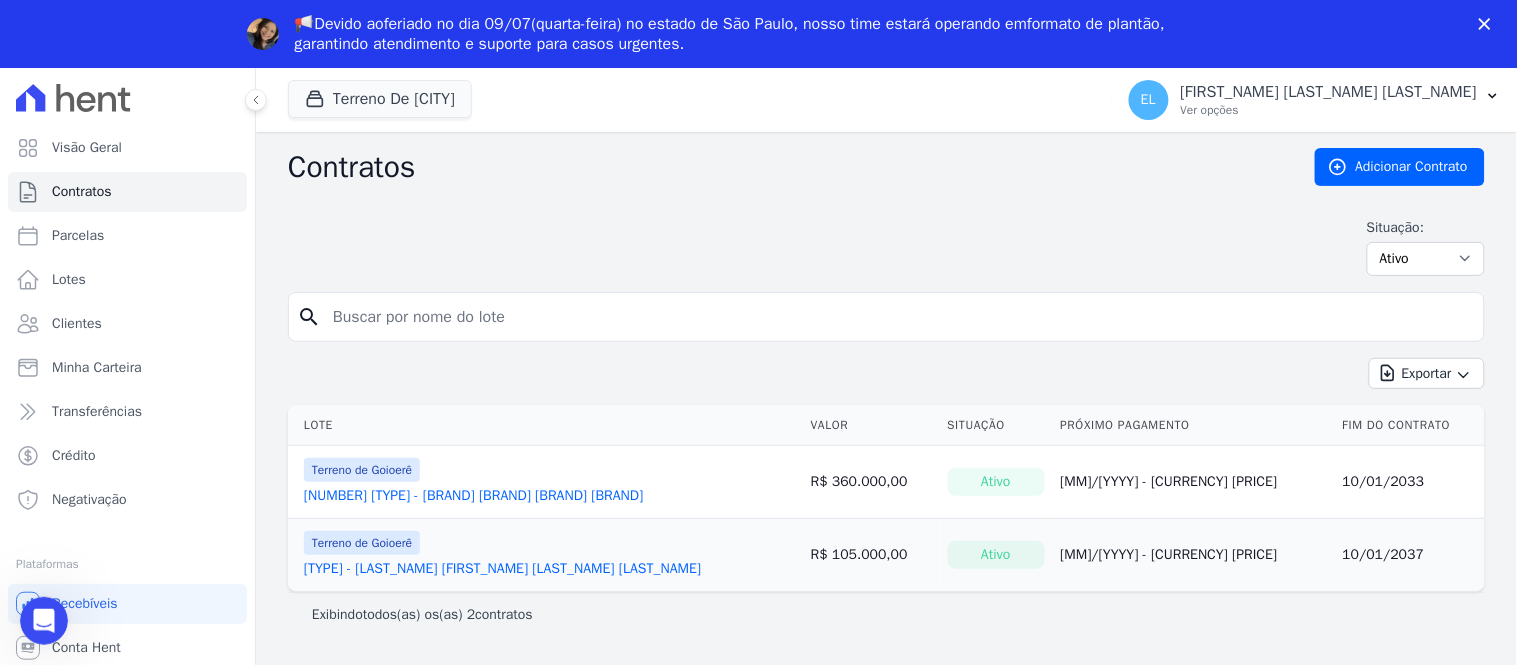 scroll, scrollTop: 0, scrollLeft: 0, axis: both 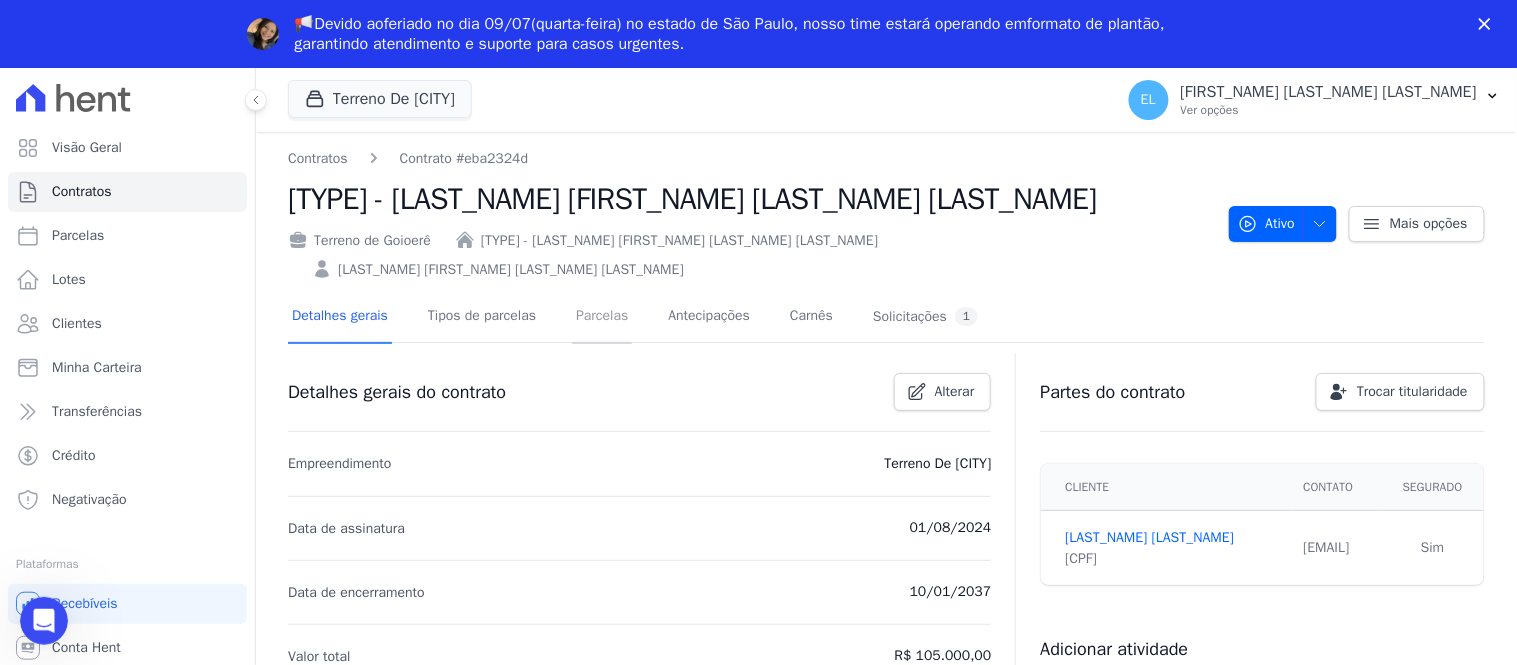 click on "Parcelas" at bounding box center (602, 317) 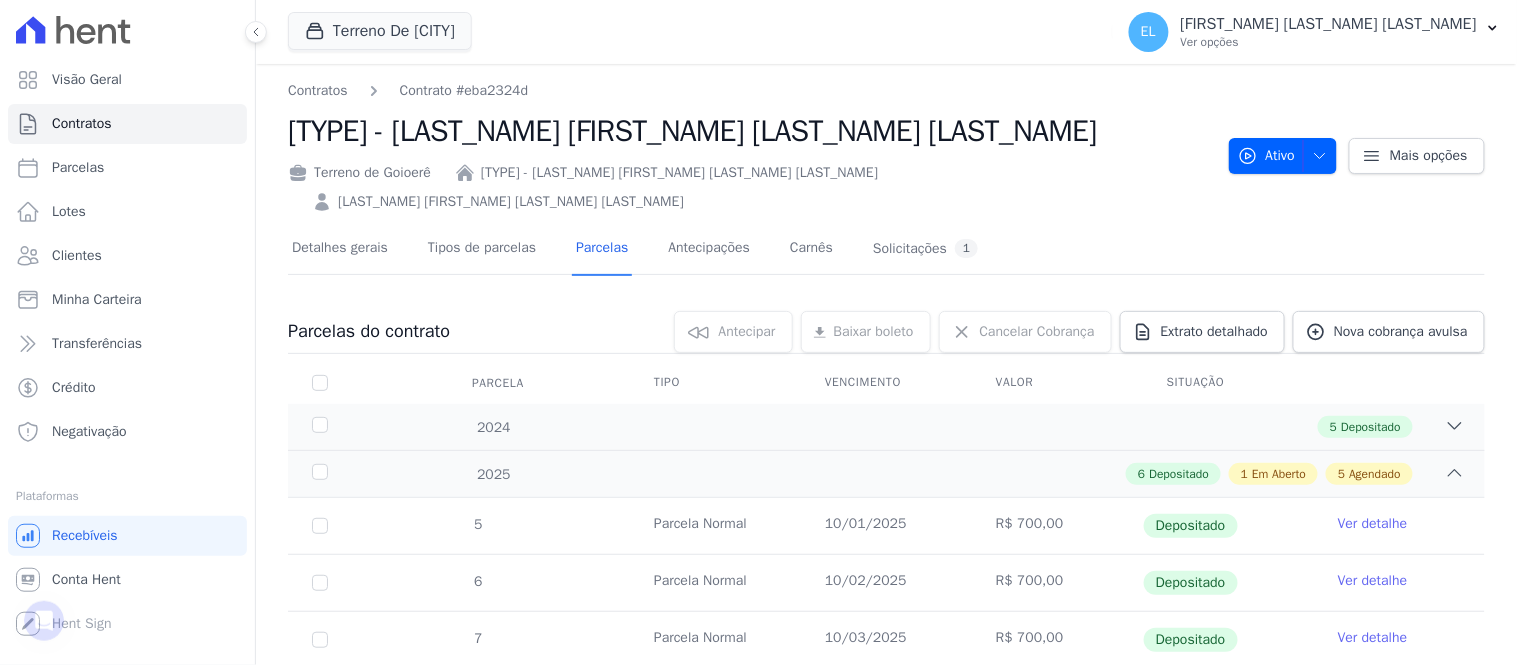 scroll, scrollTop: 0, scrollLeft: 0, axis: both 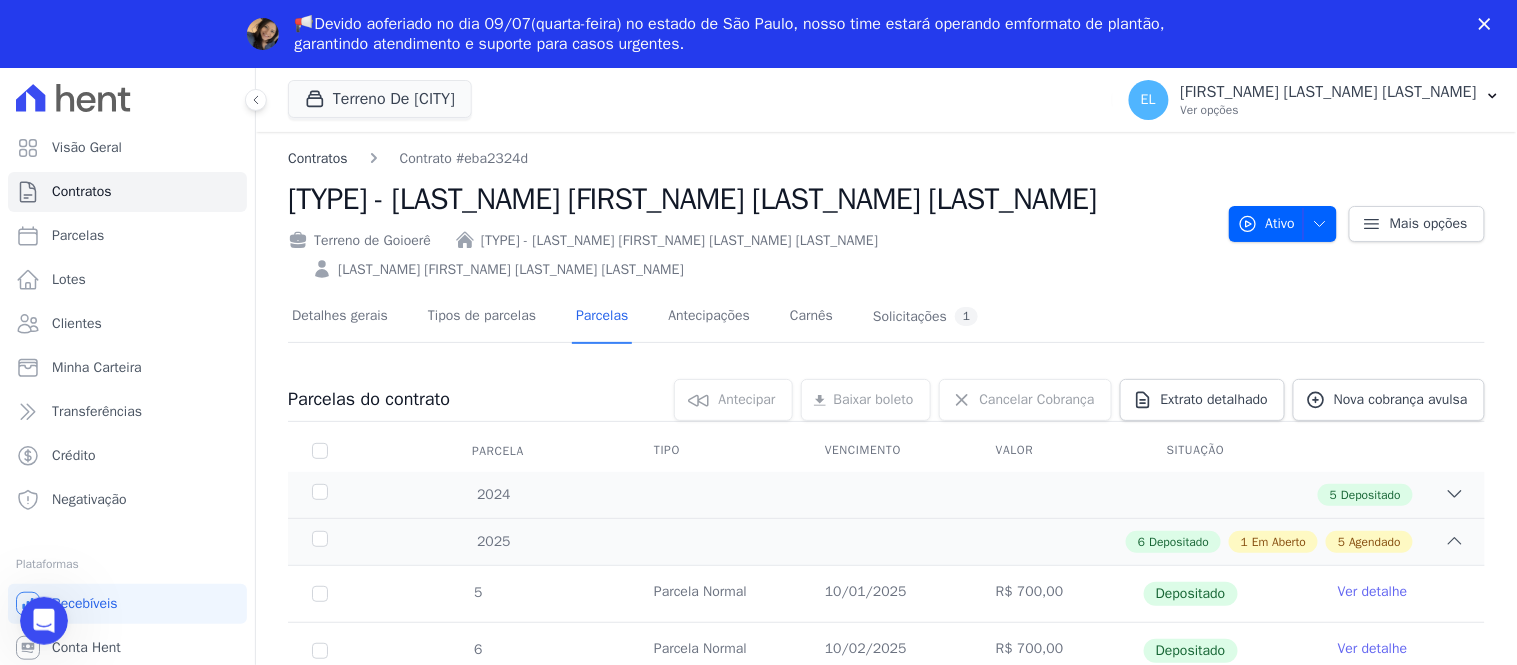 click on "Contratos" at bounding box center [318, 158] 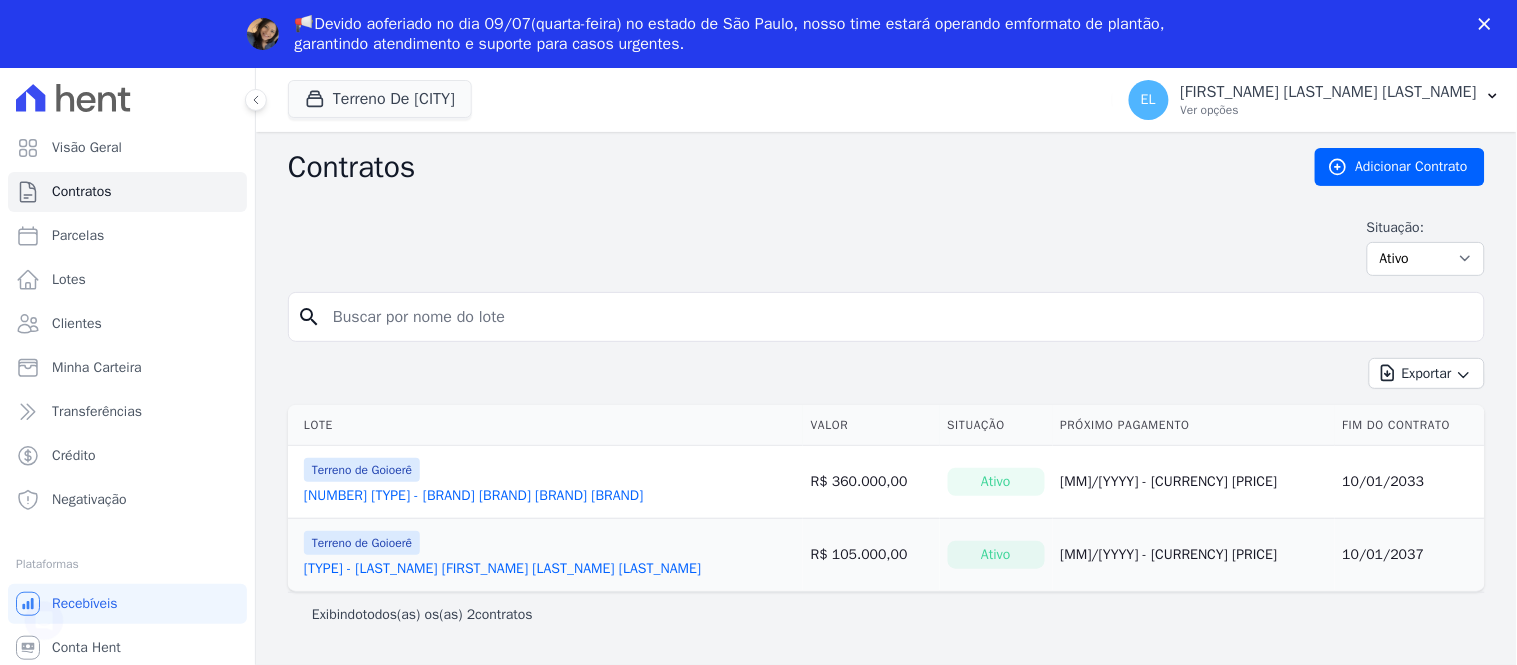 scroll, scrollTop: 0, scrollLeft: 0, axis: both 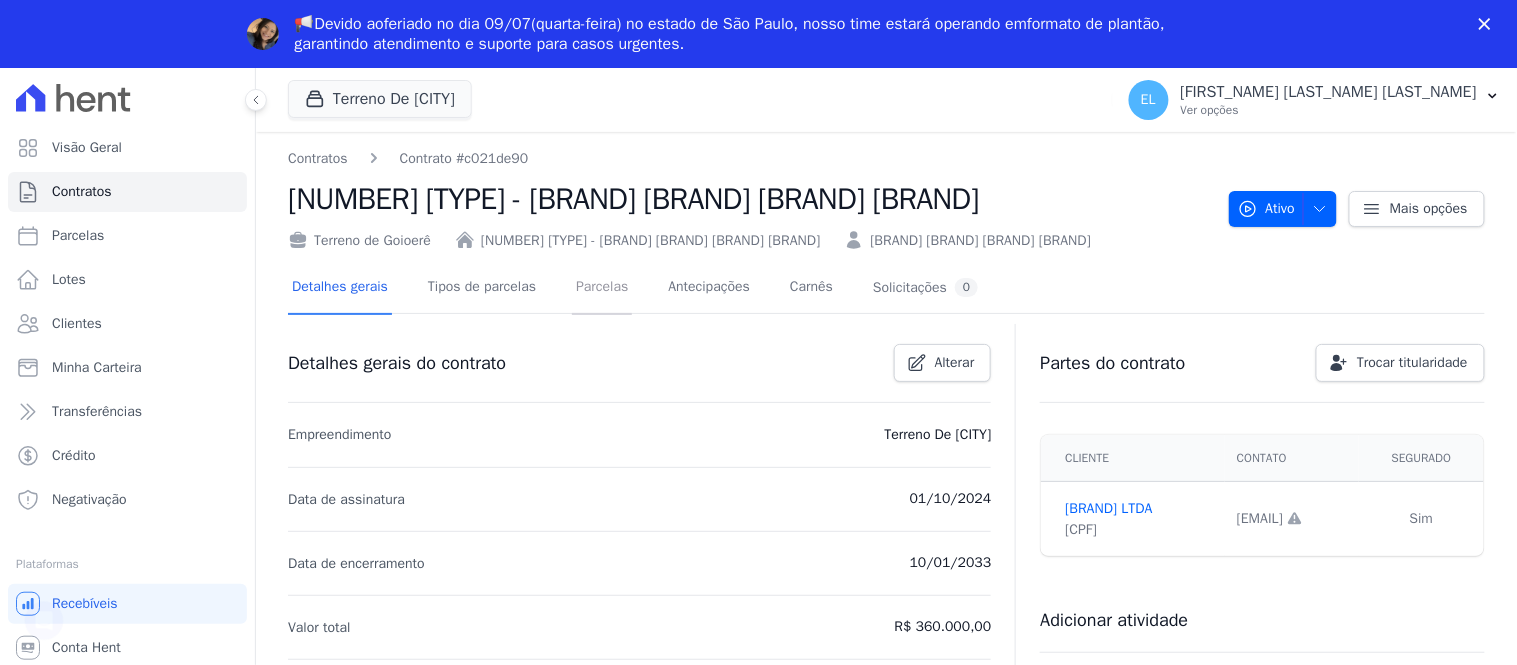 click on "Parcelas" at bounding box center [602, 288] 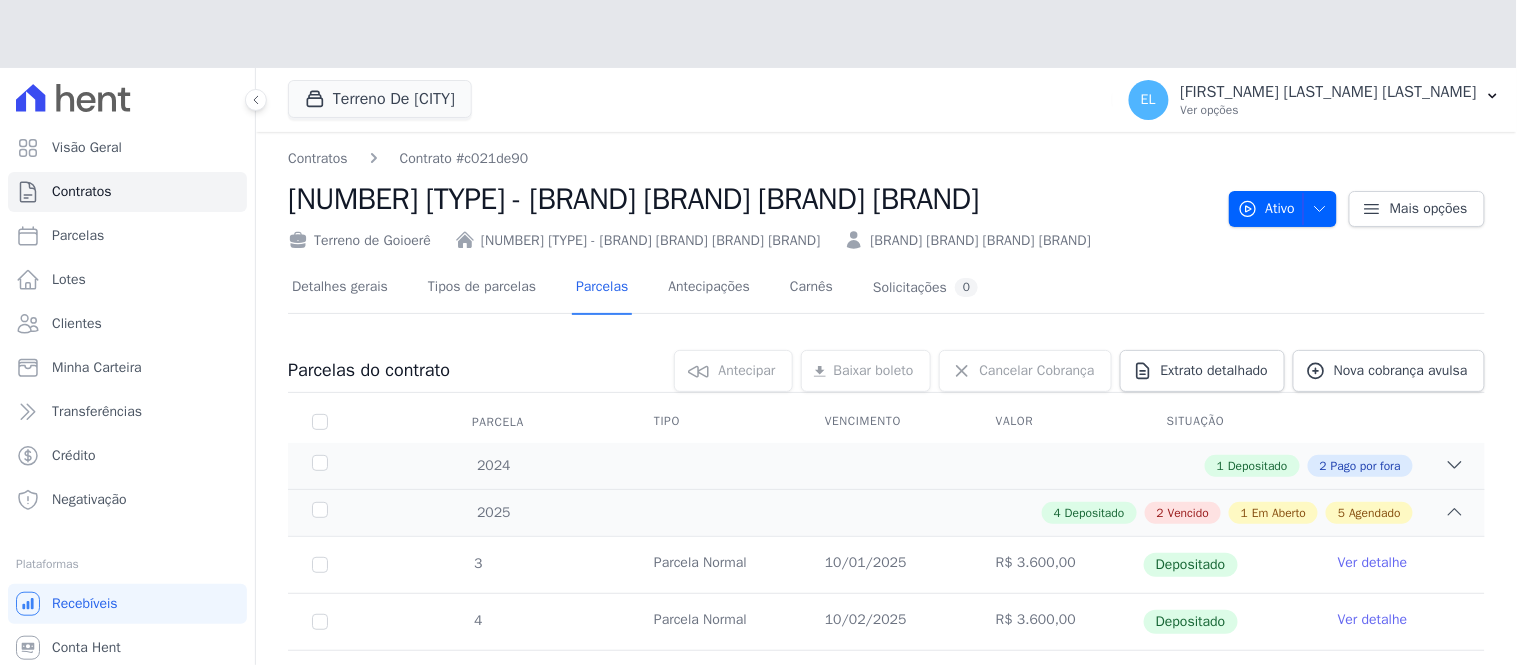 scroll, scrollTop: 444, scrollLeft: 0, axis: vertical 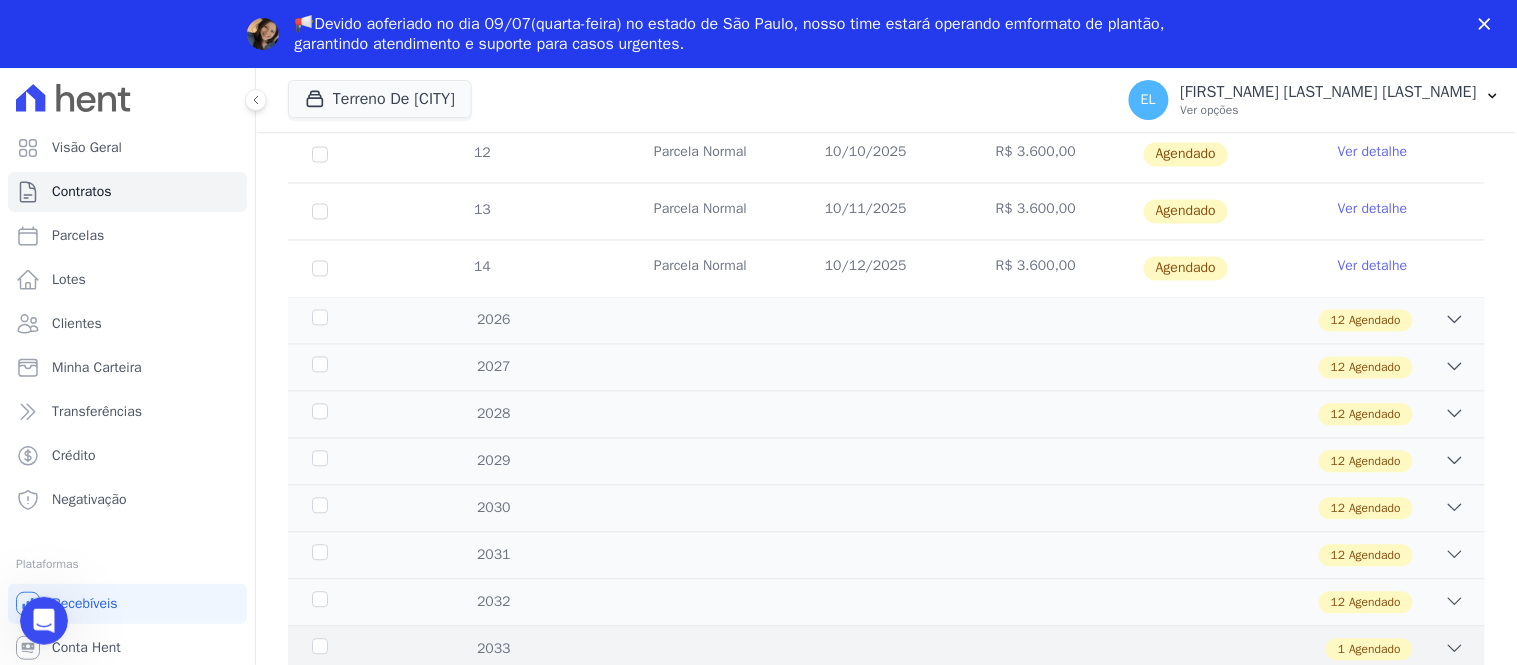 click at bounding box center [1455, 649] 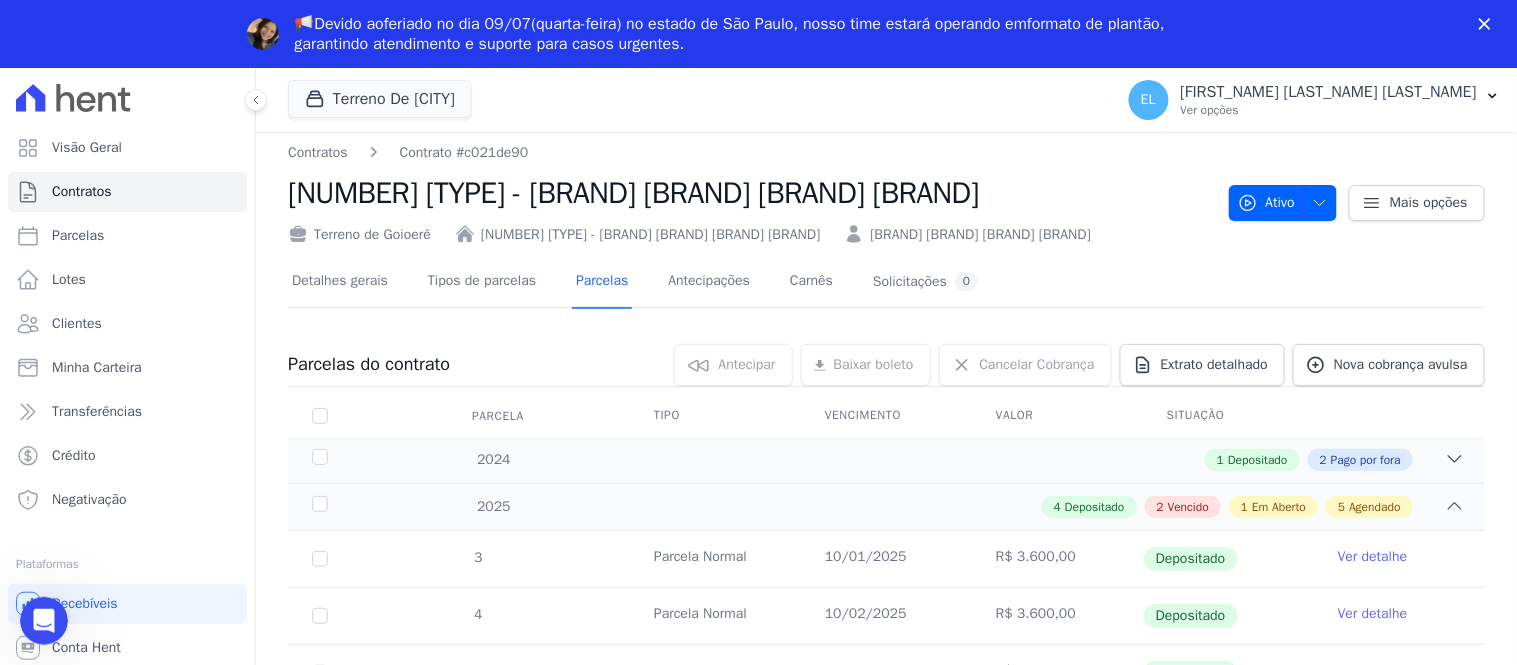 scroll, scrollTop: 0, scrollLeft: 0, axis: both 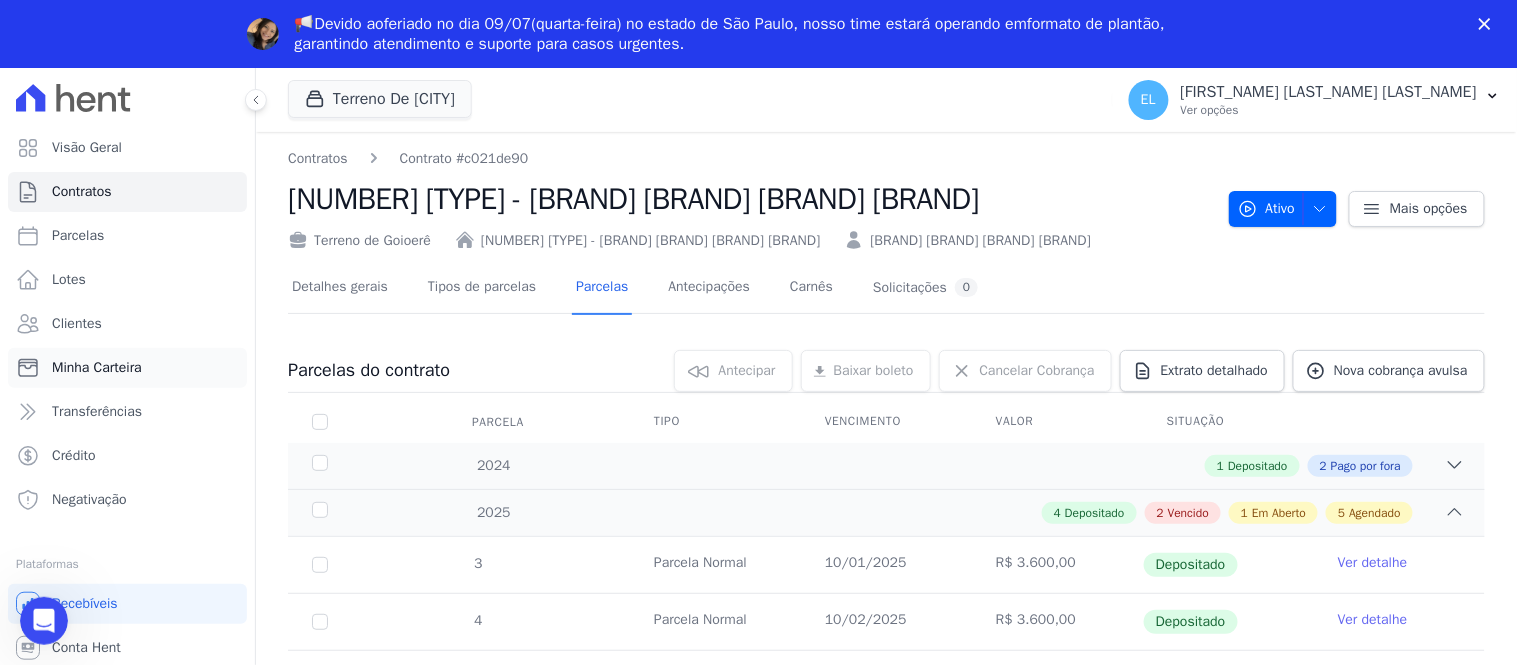 click on "Minha Carteira" at bounding box center [97, 368] 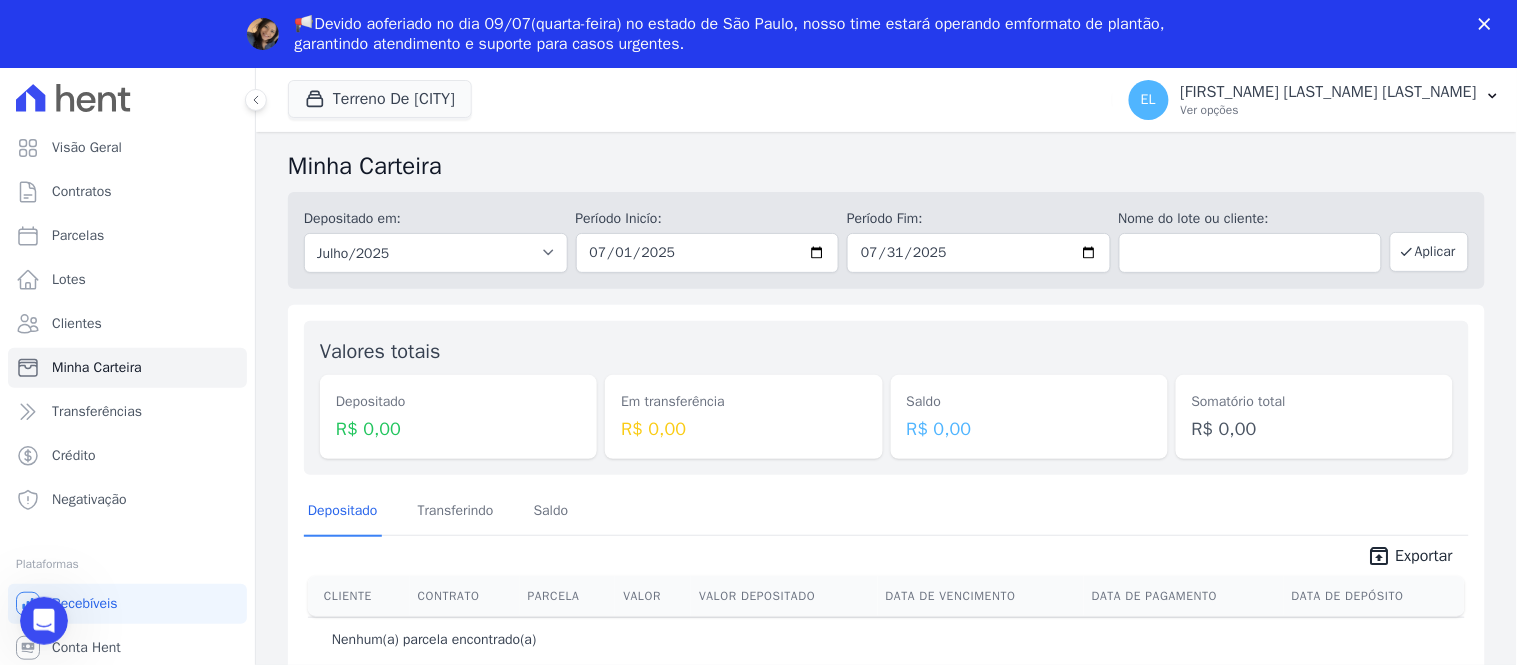 scroll, scrollTop: 0, scrollLeft: 0, axis: both 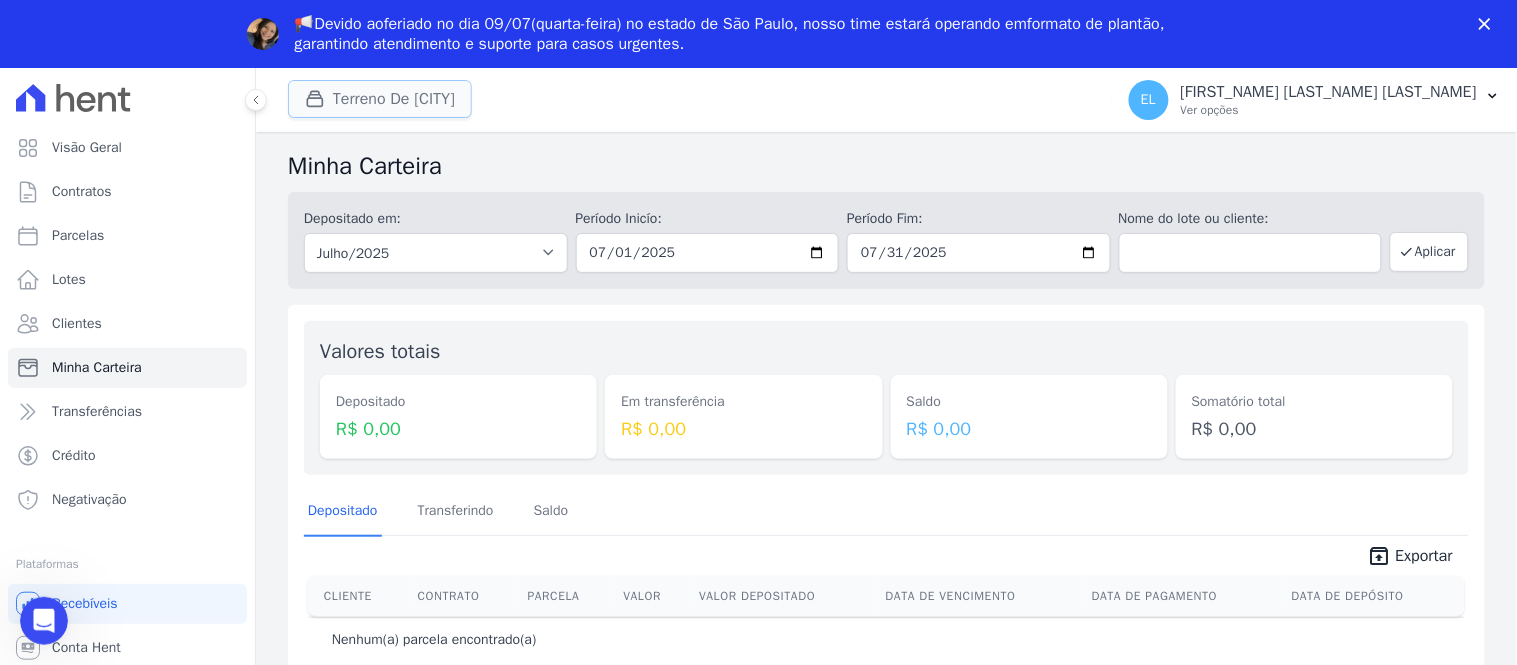 click on "Terreno De [CITY]" at bounding box center (380, 99) 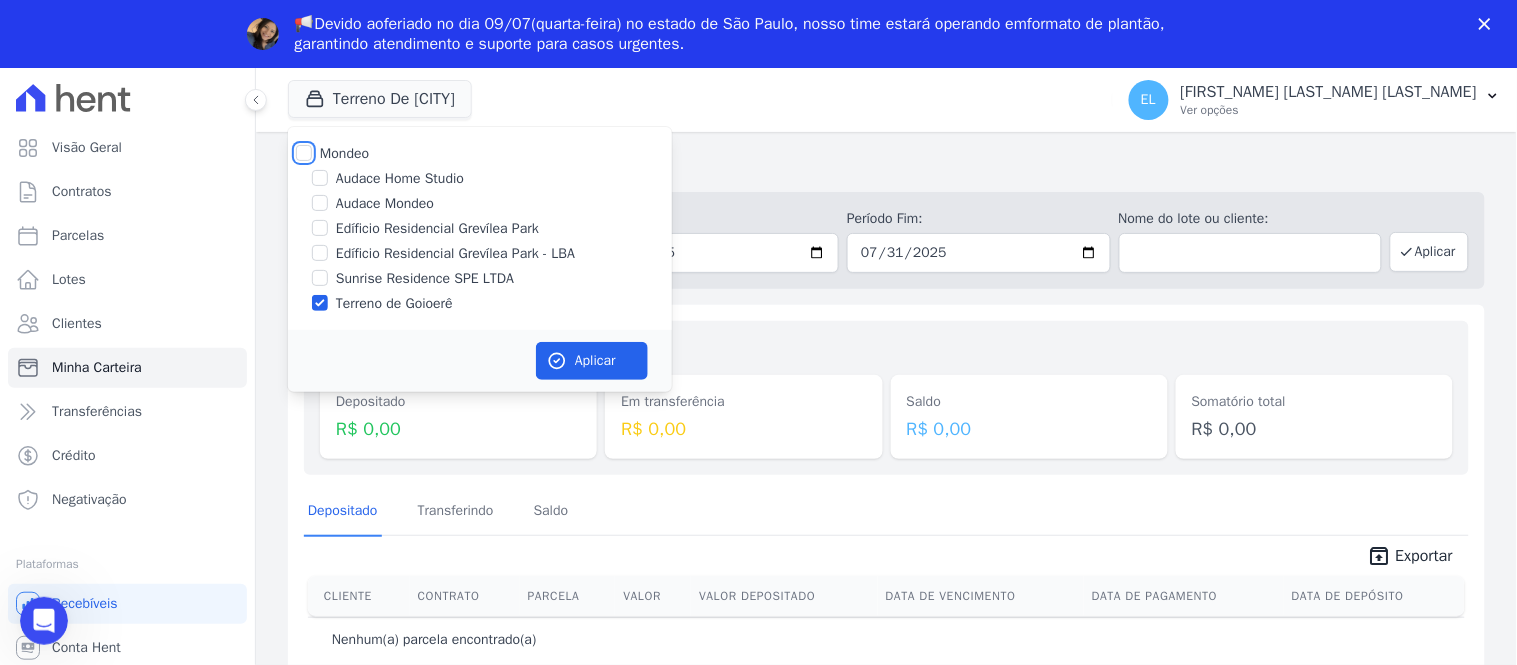 click on "Mondeo" at bounding box center (304, 153) 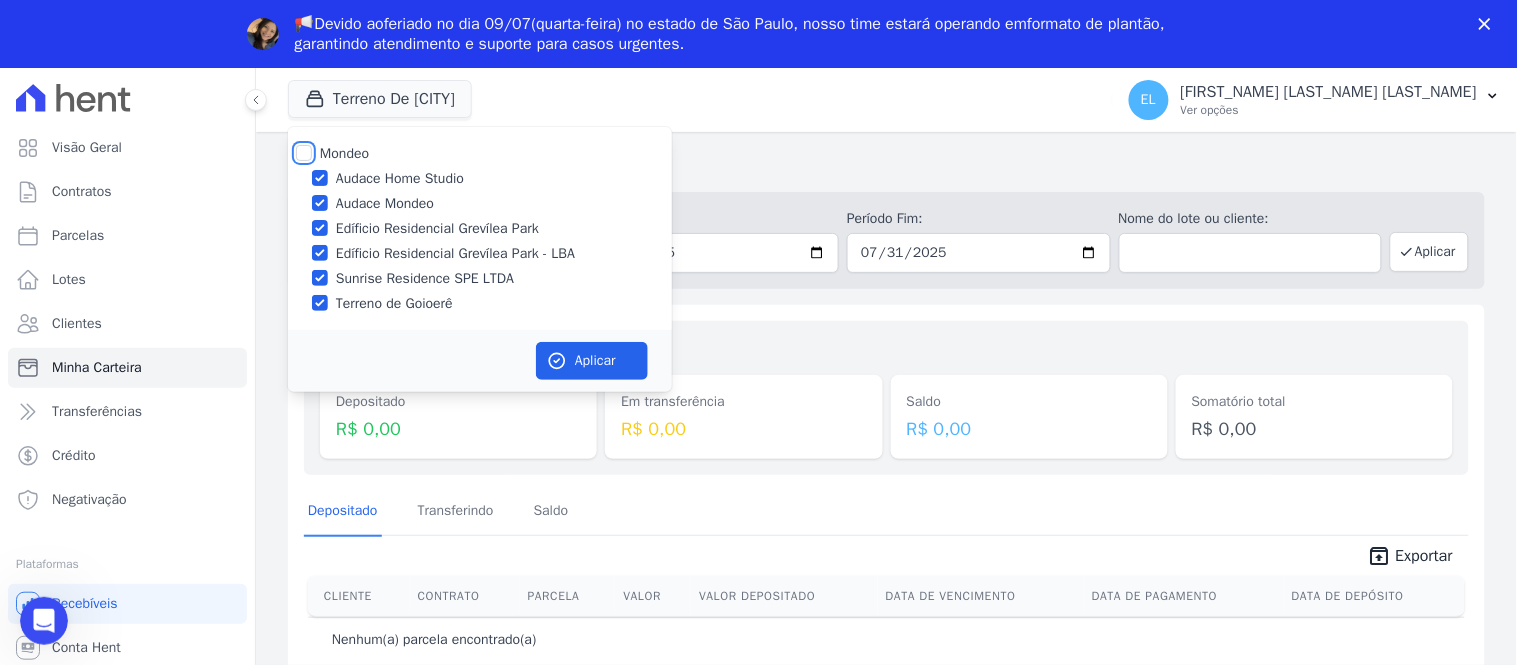 checkbox on "true" 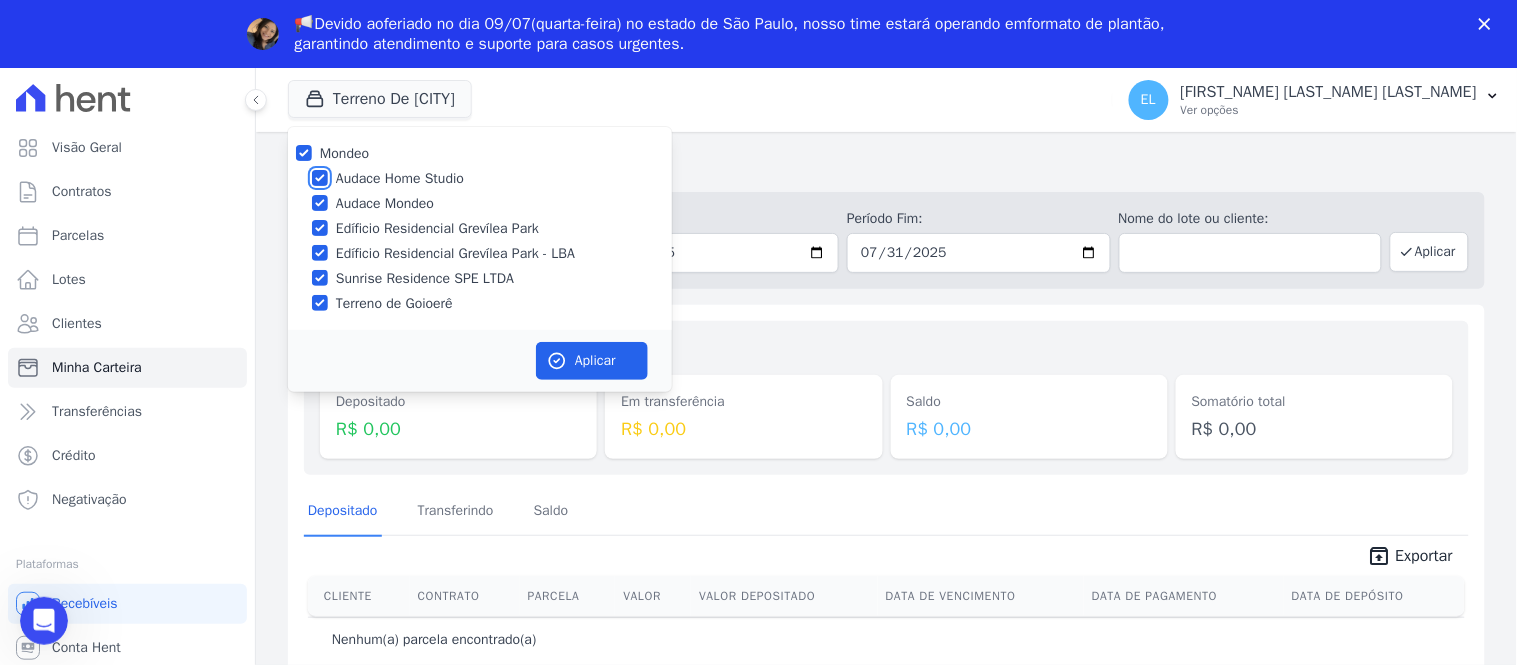 click on "Audace Home Studio" at bounding box center (320, 178) 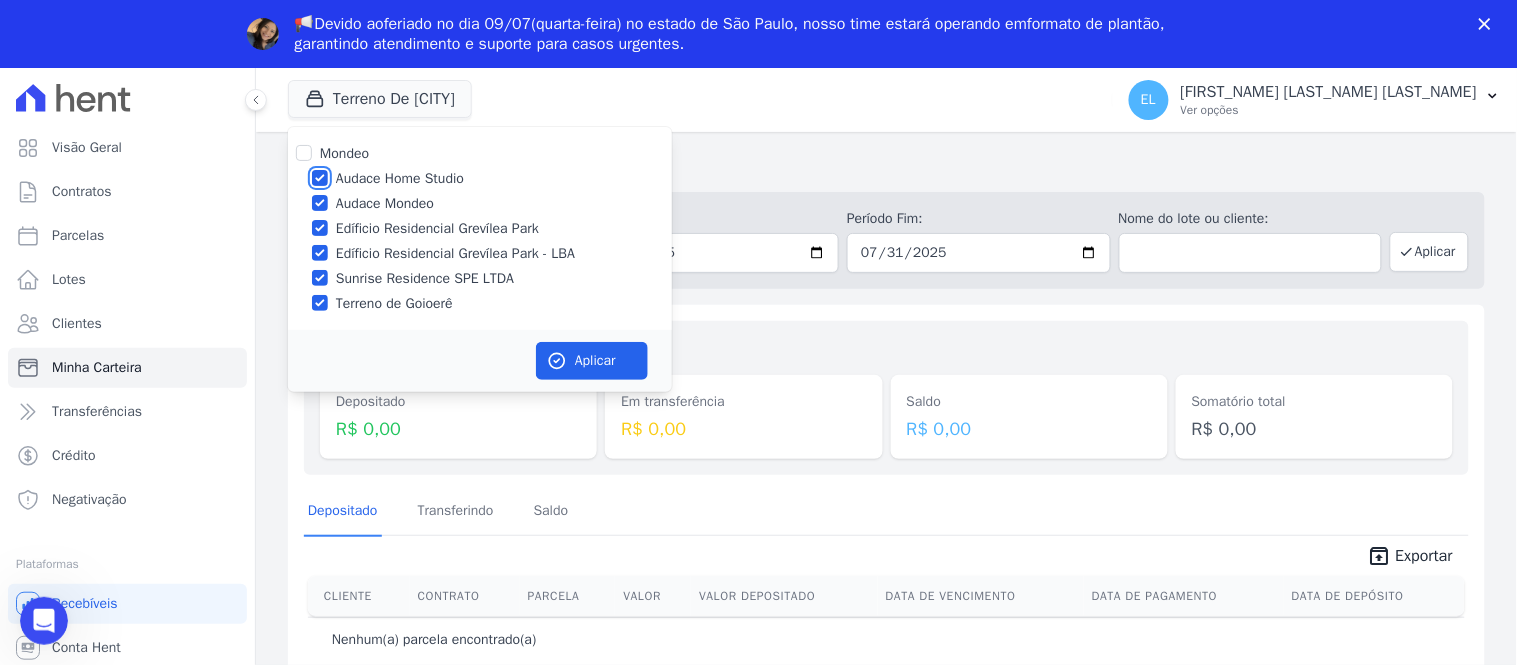 checkbox on "false" 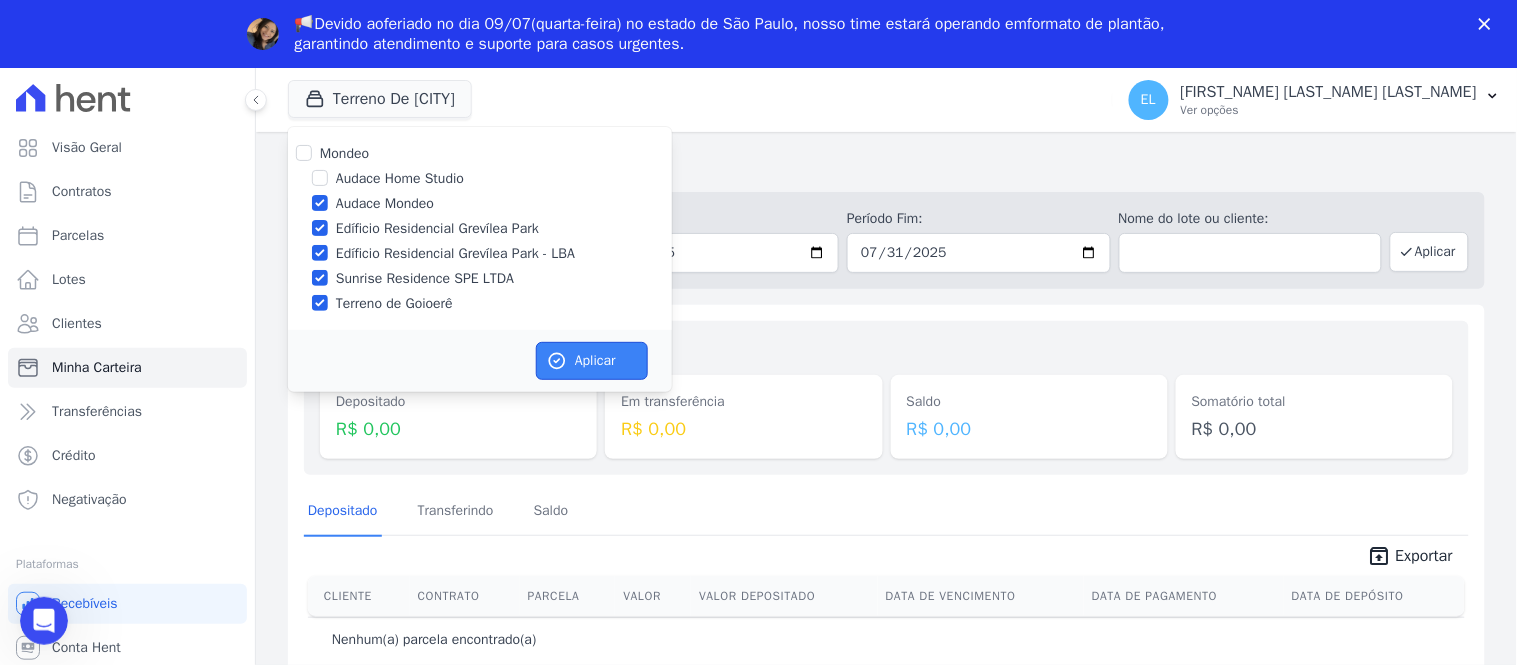 click at bounding box center (557, 361) 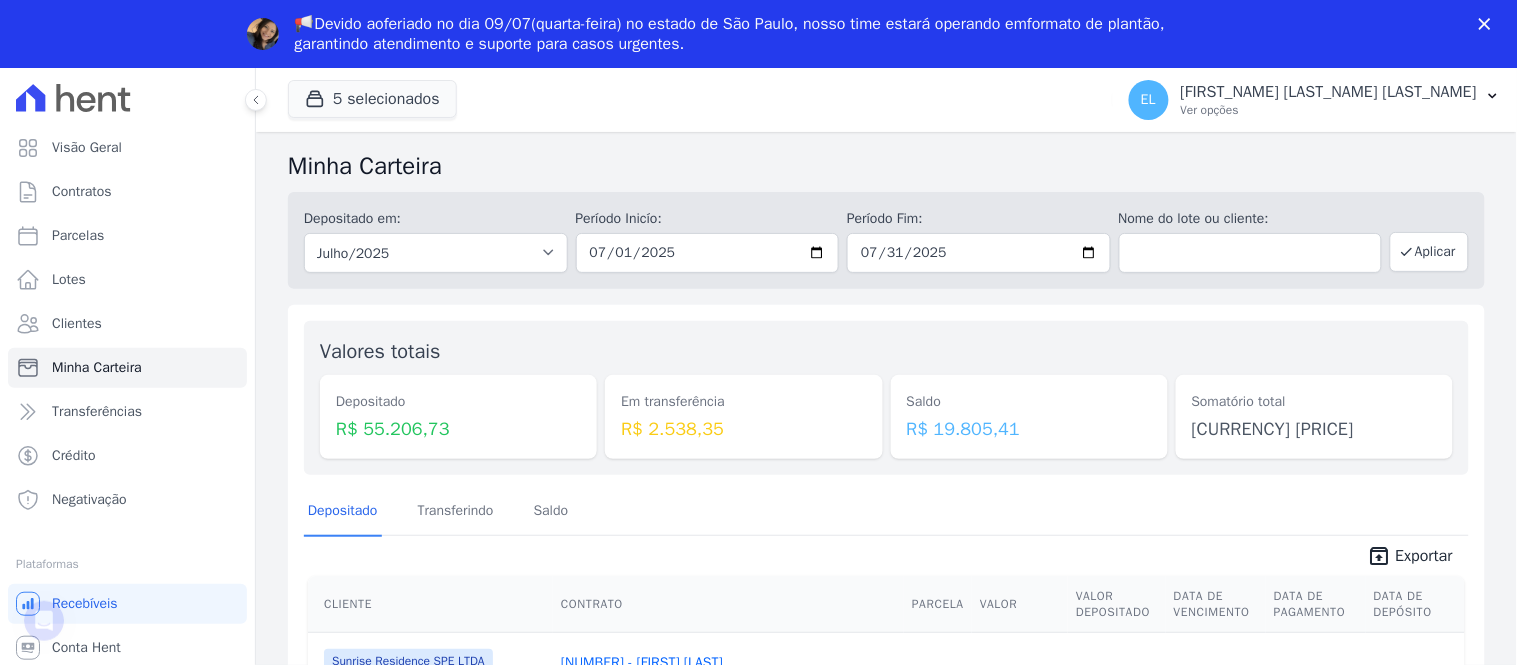 scroll, scrollTop: 0, scrollLeft: 0, axis: both 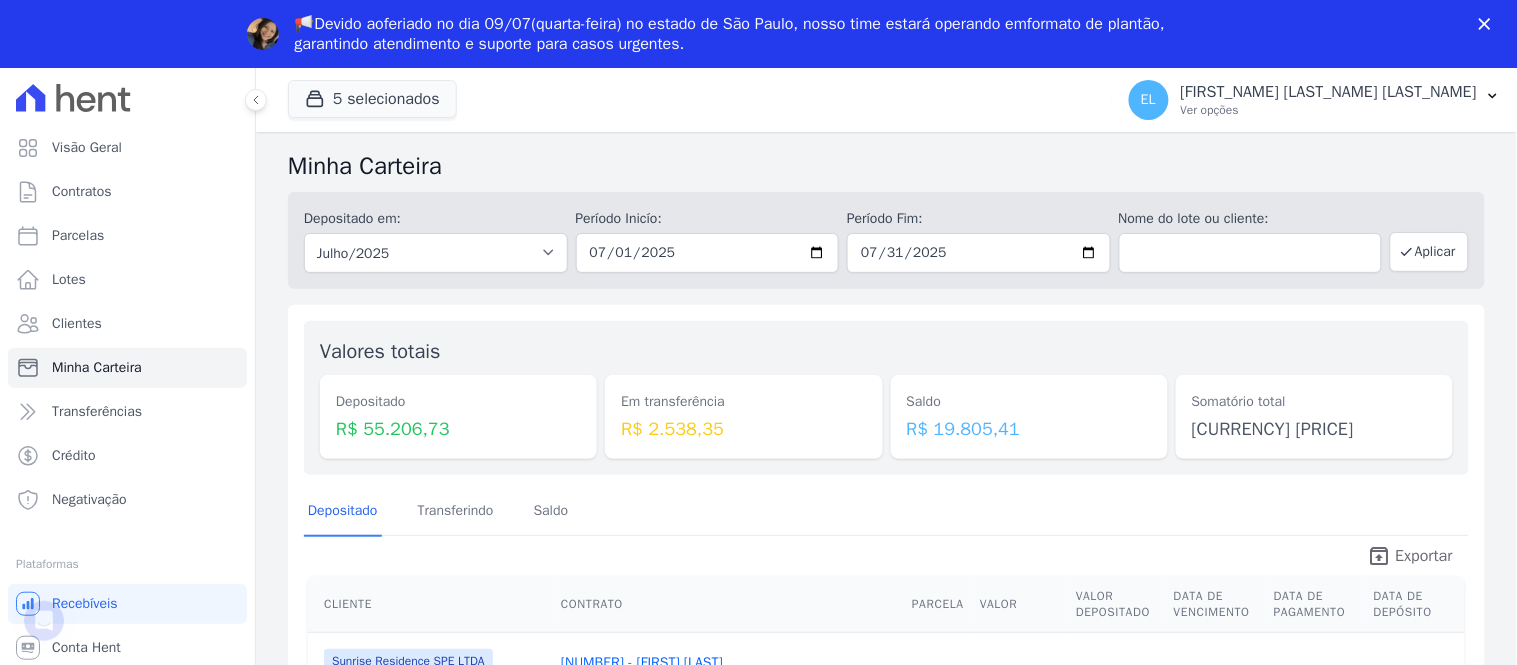 click on "Exportar" at bounding box center [1424, 556] 